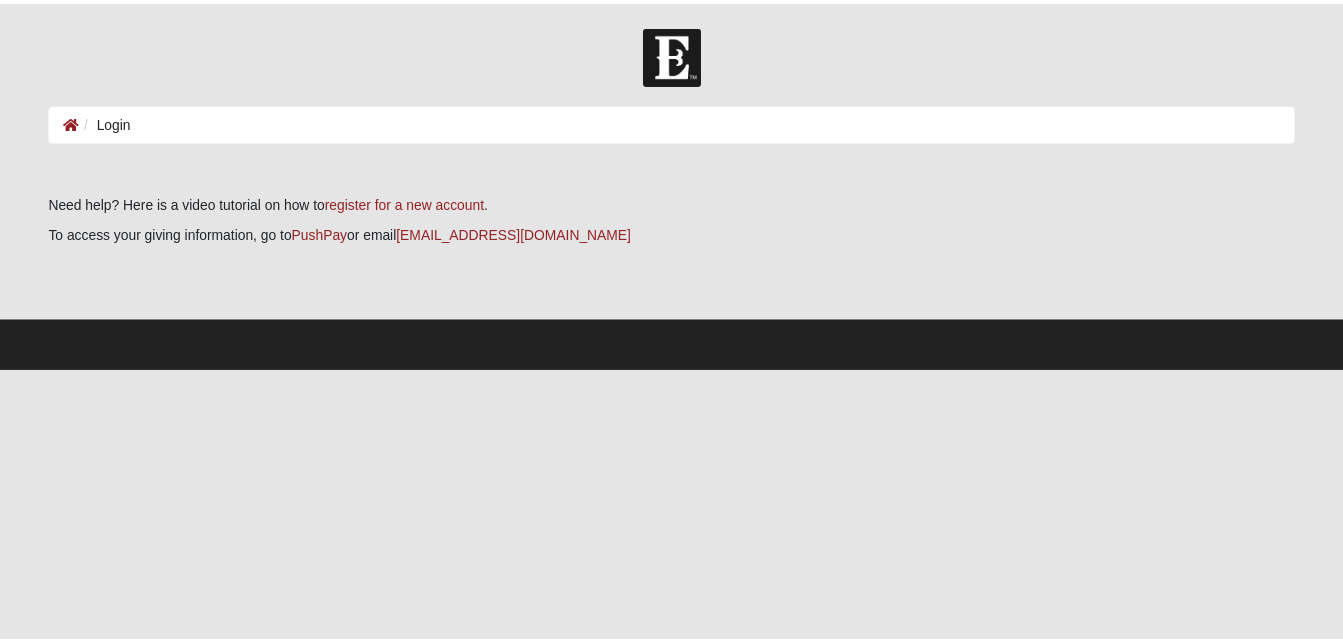 scroll, scrollTop: 0, scrollLeft: 0, axis: both 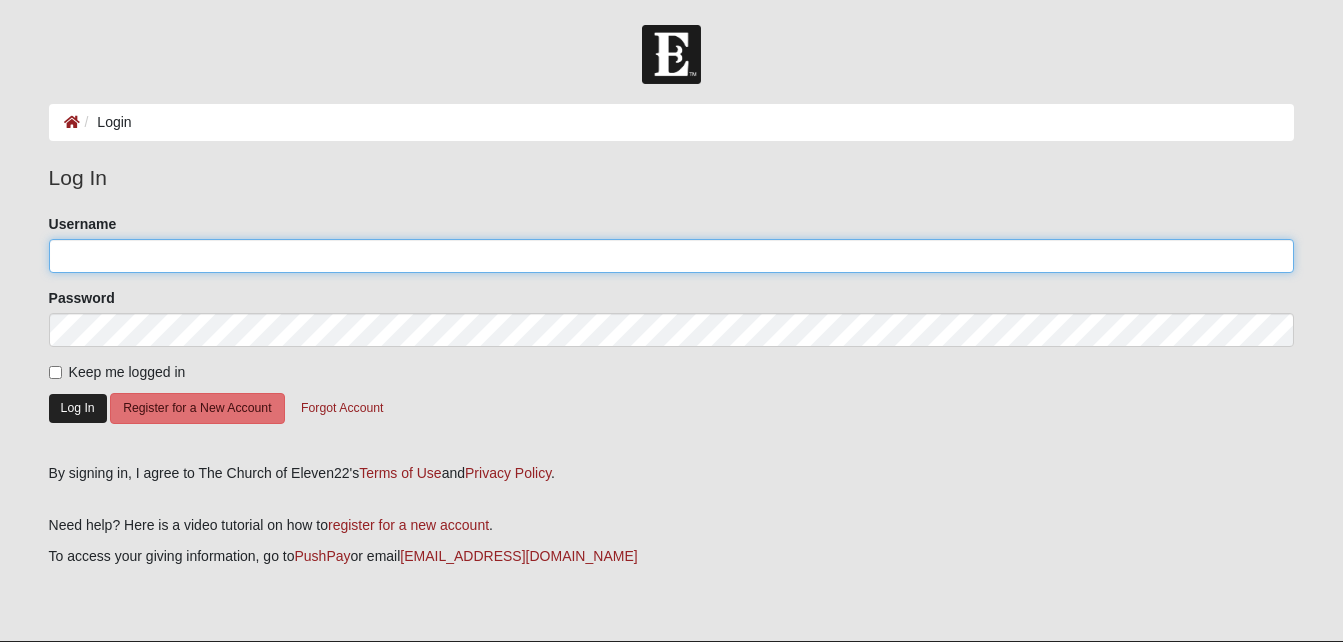 type on "MWinters" 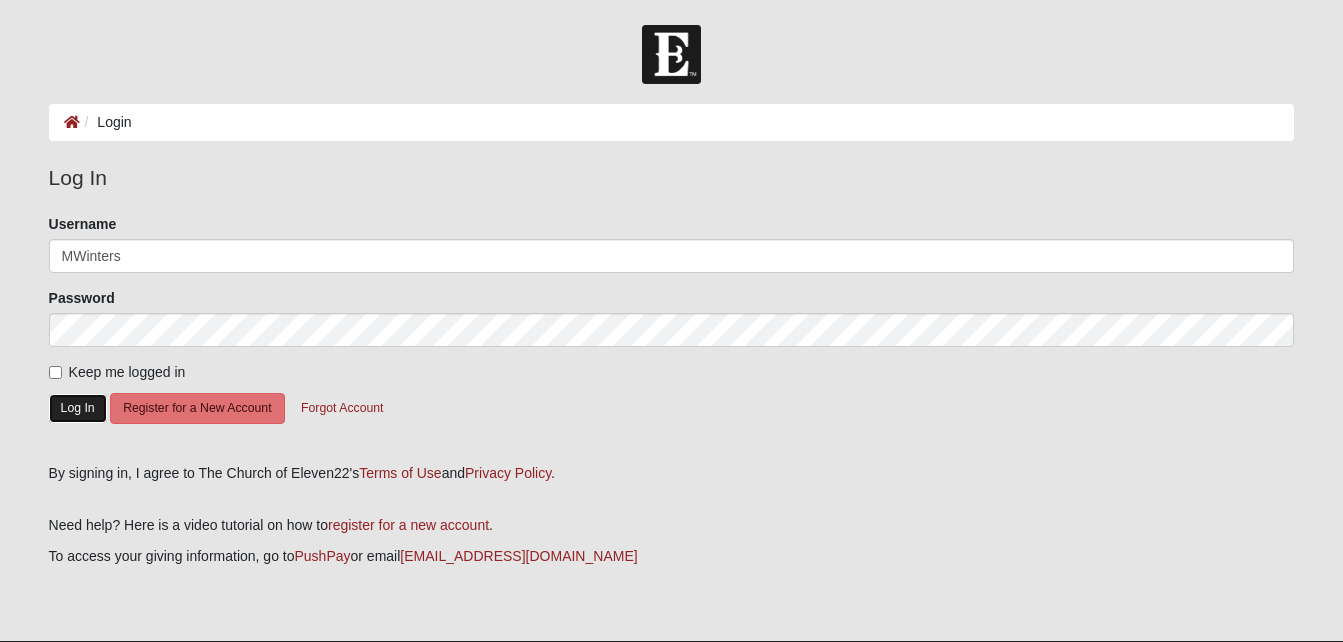 click on "Log In" 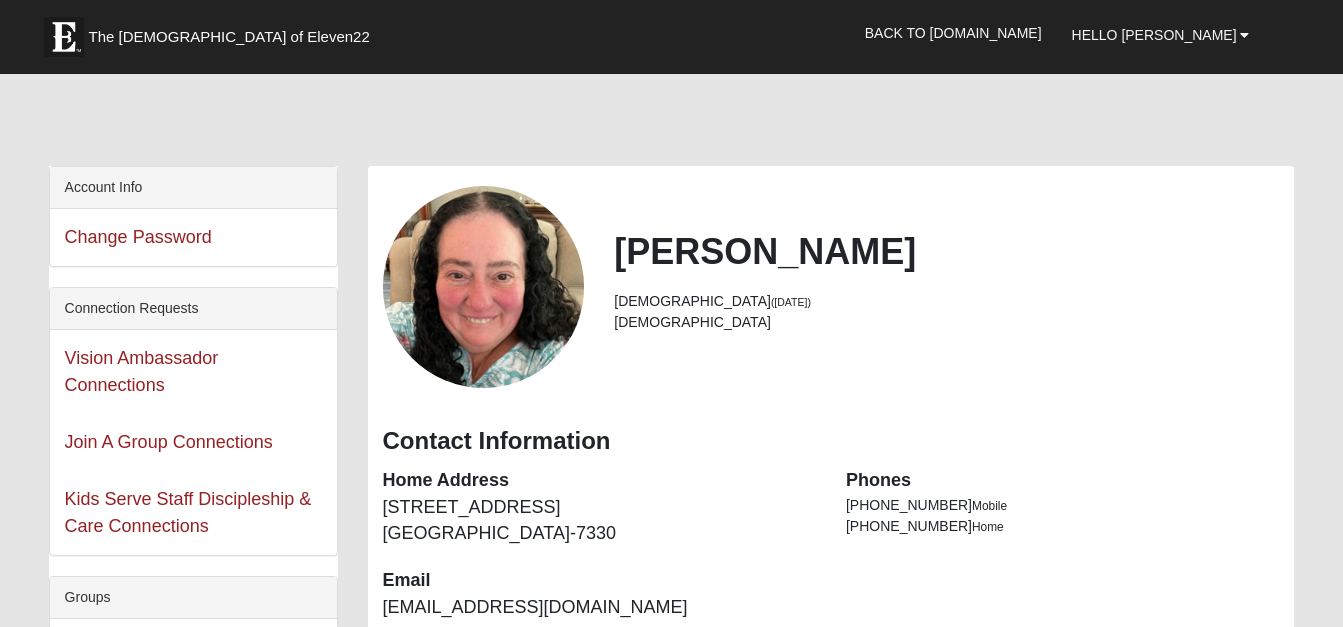 scroll, scrollTop: 0, scrollLeft: 0, axis: both 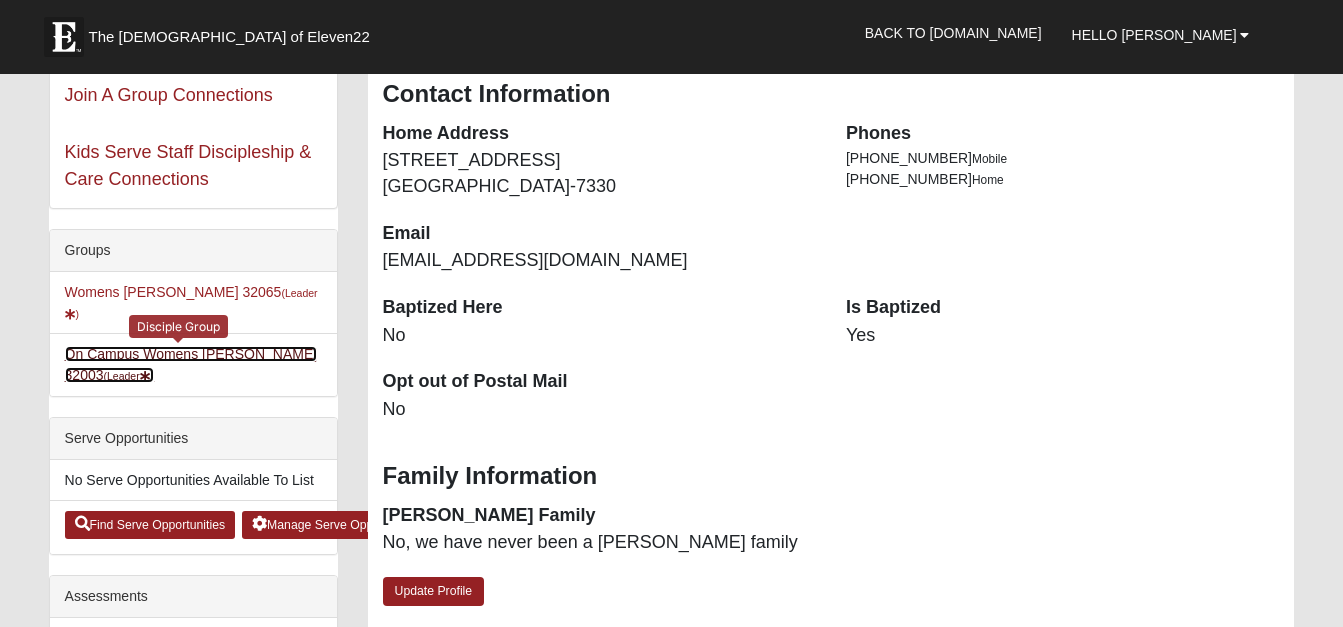 click on "On Campus Womens [PERSON_NAME] 32003  (Leader
)" at bounding box center (191, 364) 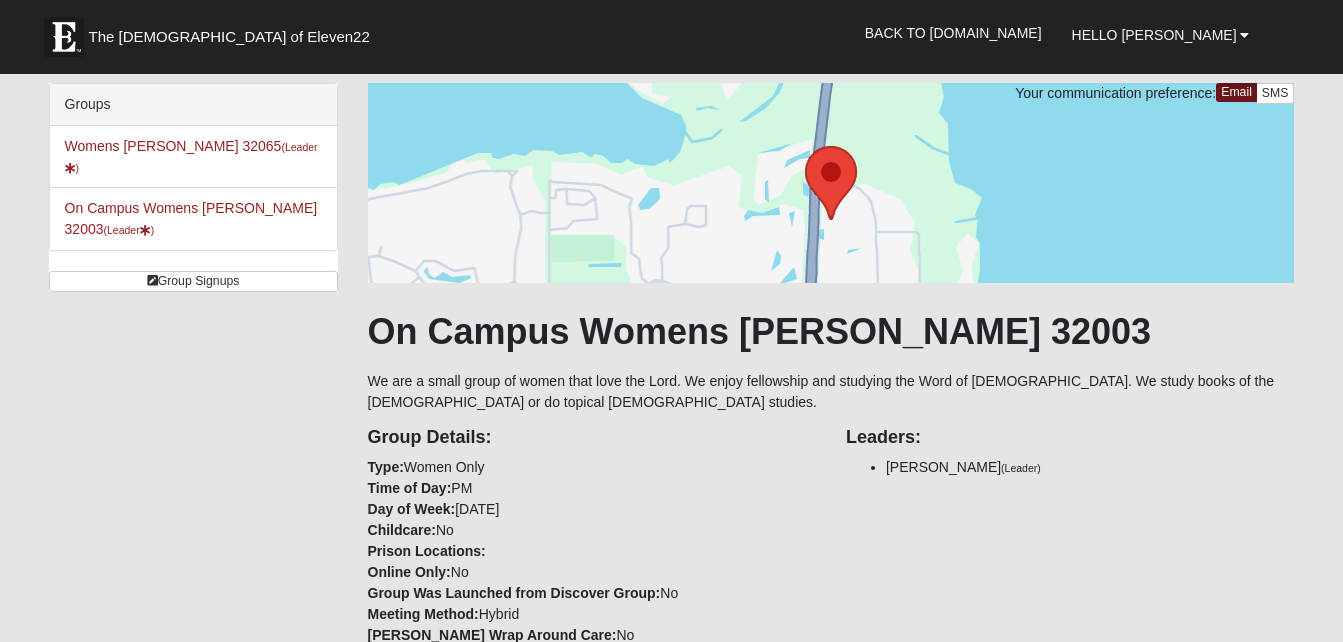 scroll, scrollTop: 0, scrollLeft: 0, axis: both 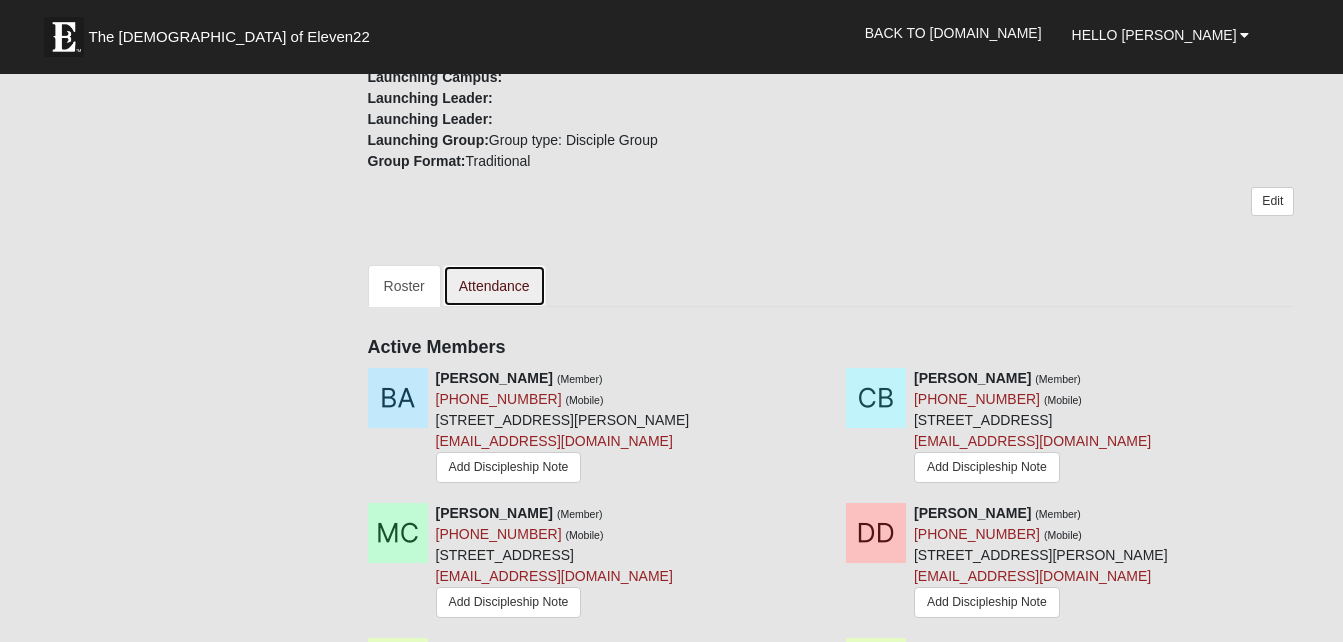click on "Attendance" at bounding box center [494, 286] 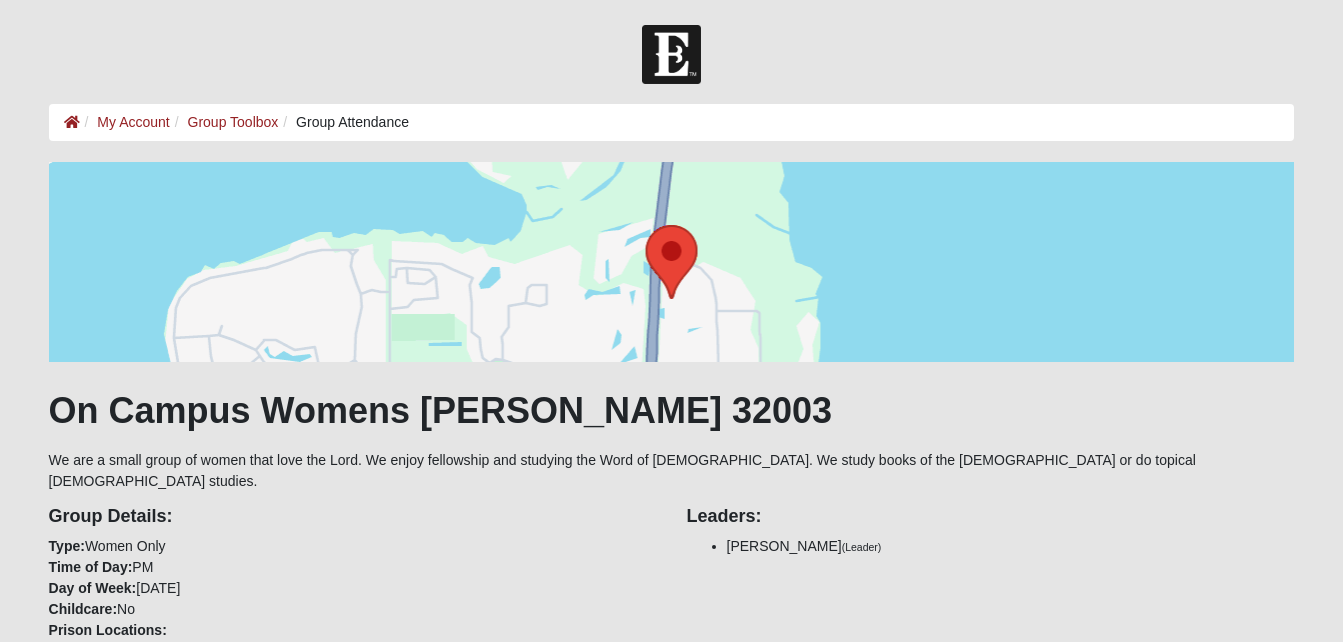scroll, scrollTop: 0, scrollLeft: 0, axis: both 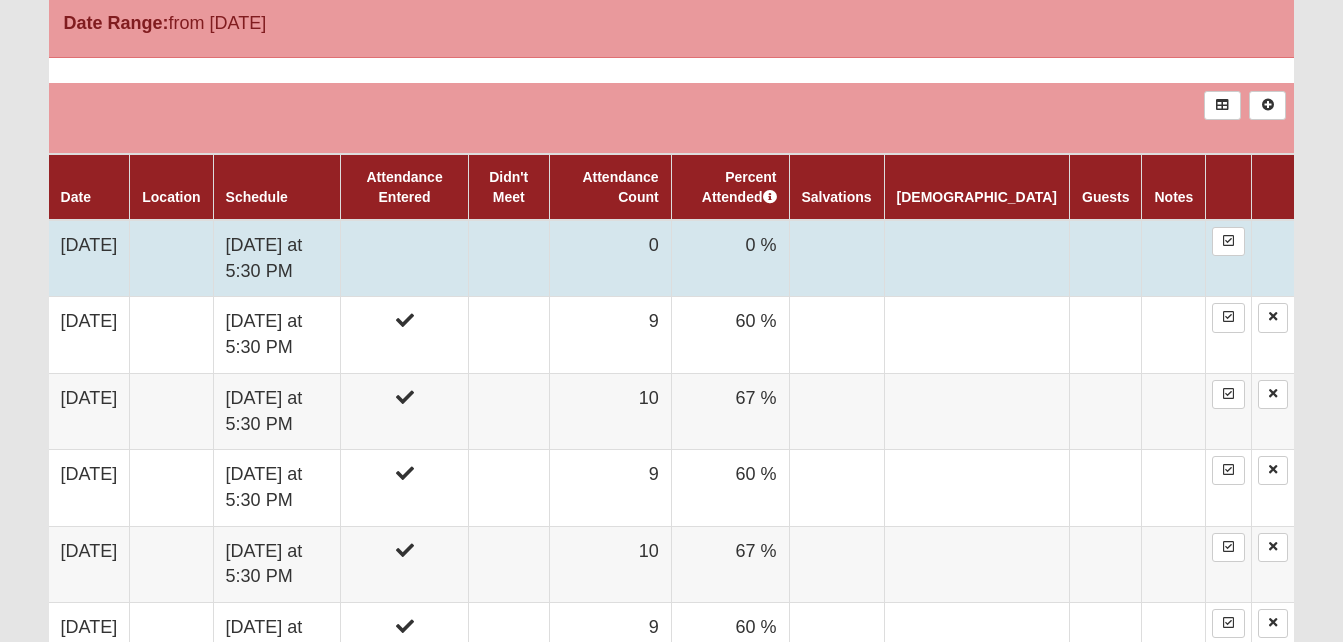 click on "0 %" at bounding box center [730, 258] 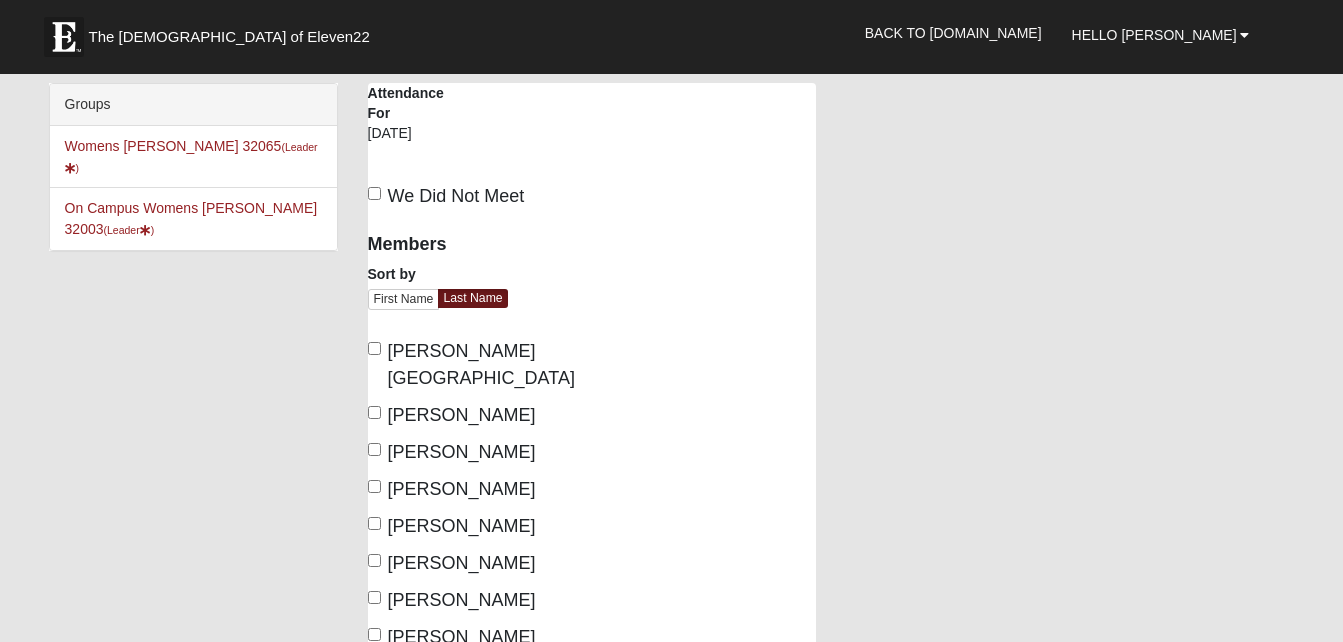 scroll, scrollTop: 0, scrollLeft: 0, axis: both 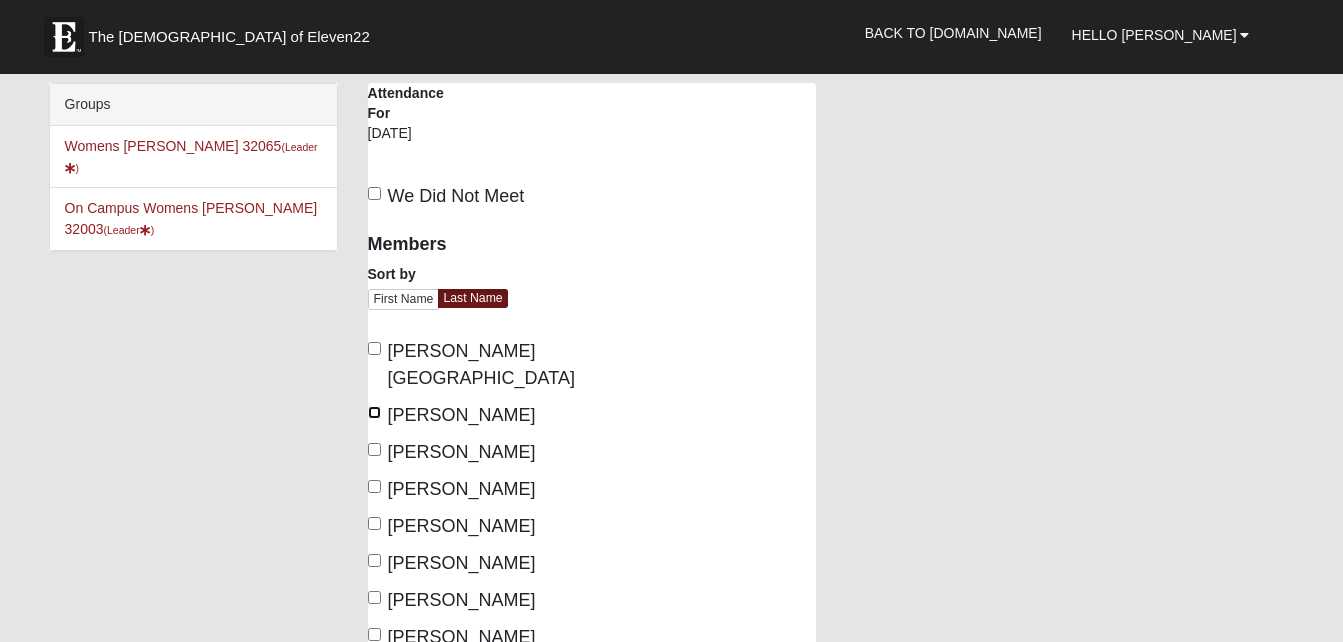 click on "Brown, Christy" at bounding box center [374, 412] 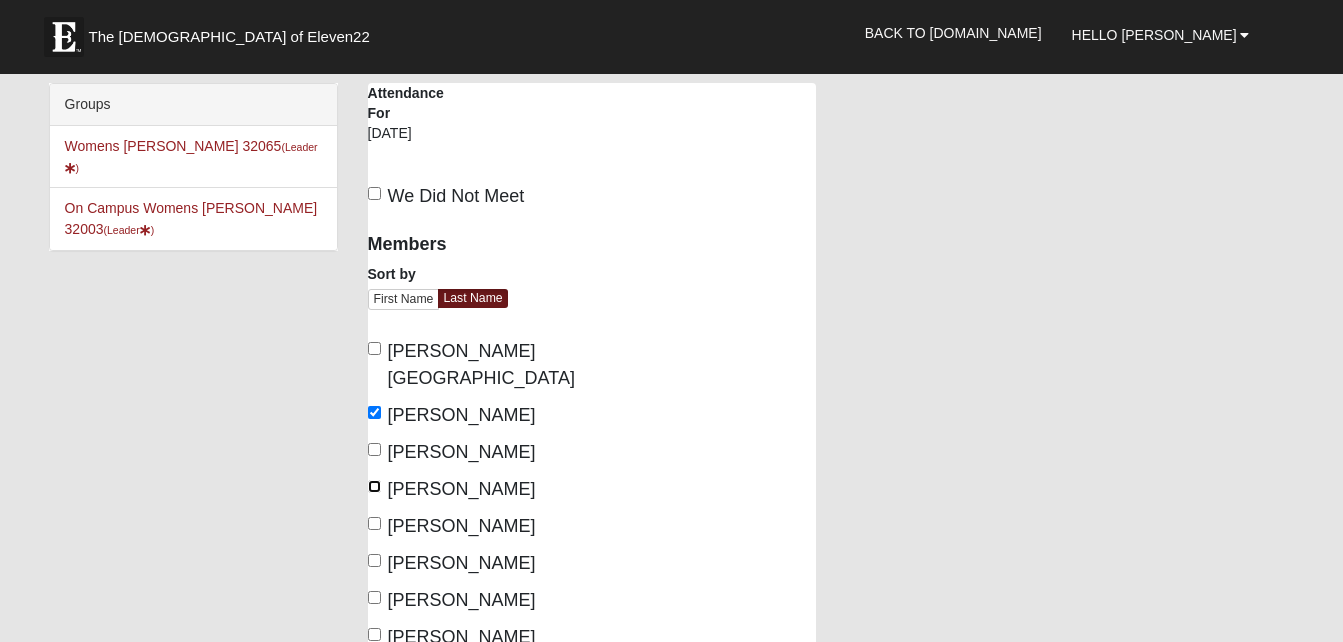 click on "Davis, Danielle" at bounding box center [374, 486] 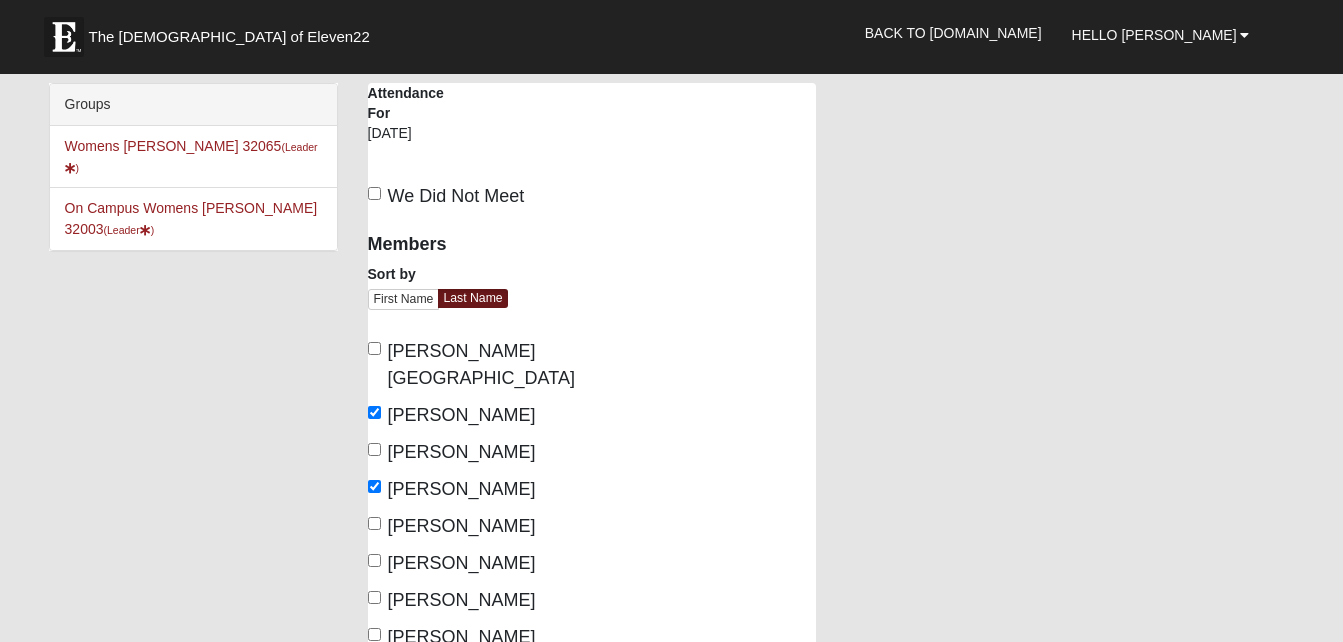 click on "Green, Ione" at bounding box center (452, 563) 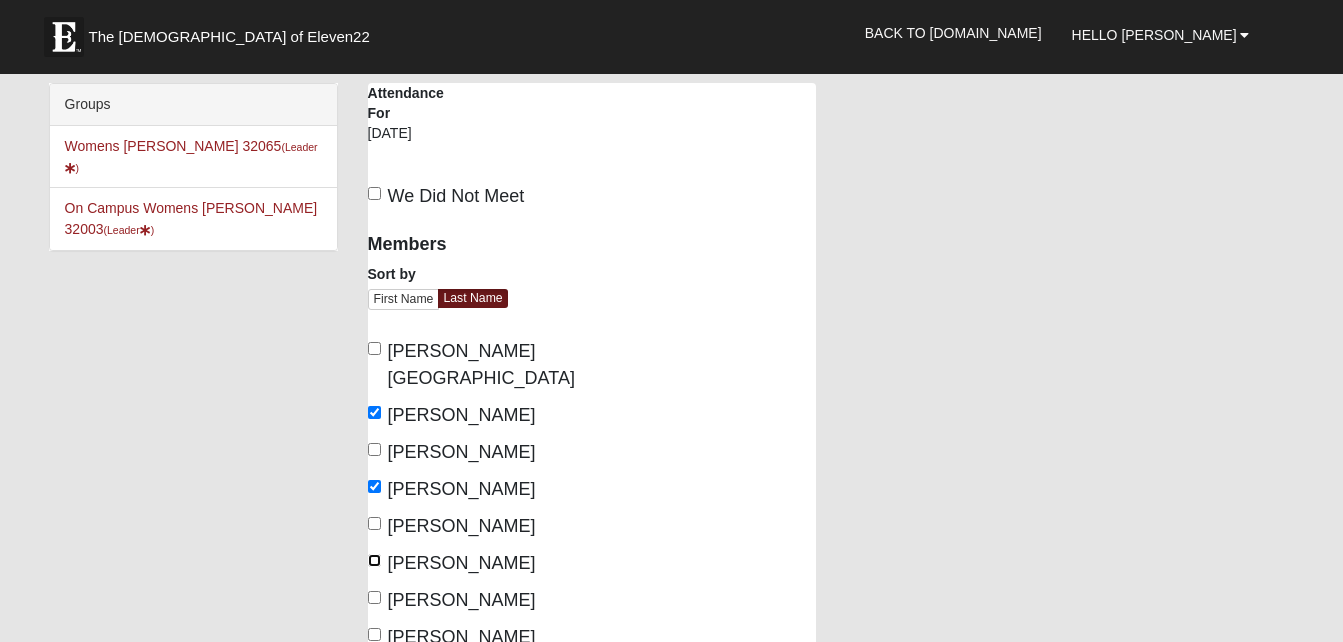 click on "Green, Ione" at bounding box center [374, 560] 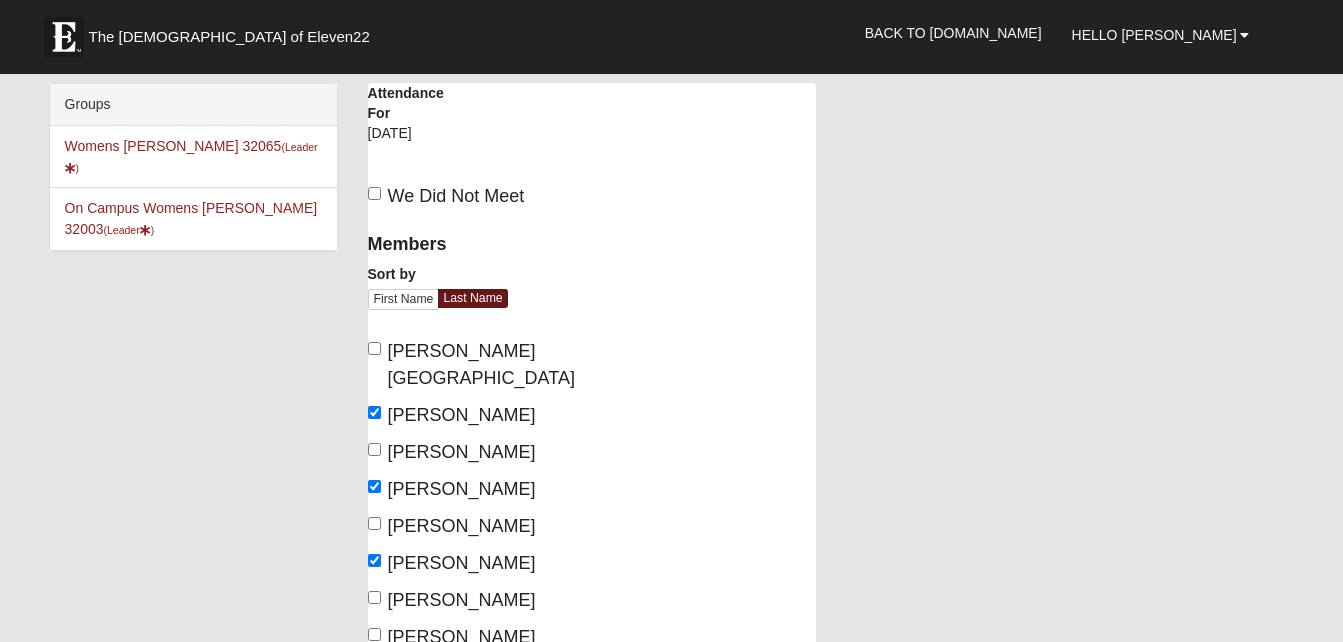 click on "Green, Ione" at bounding box center (452, 563) 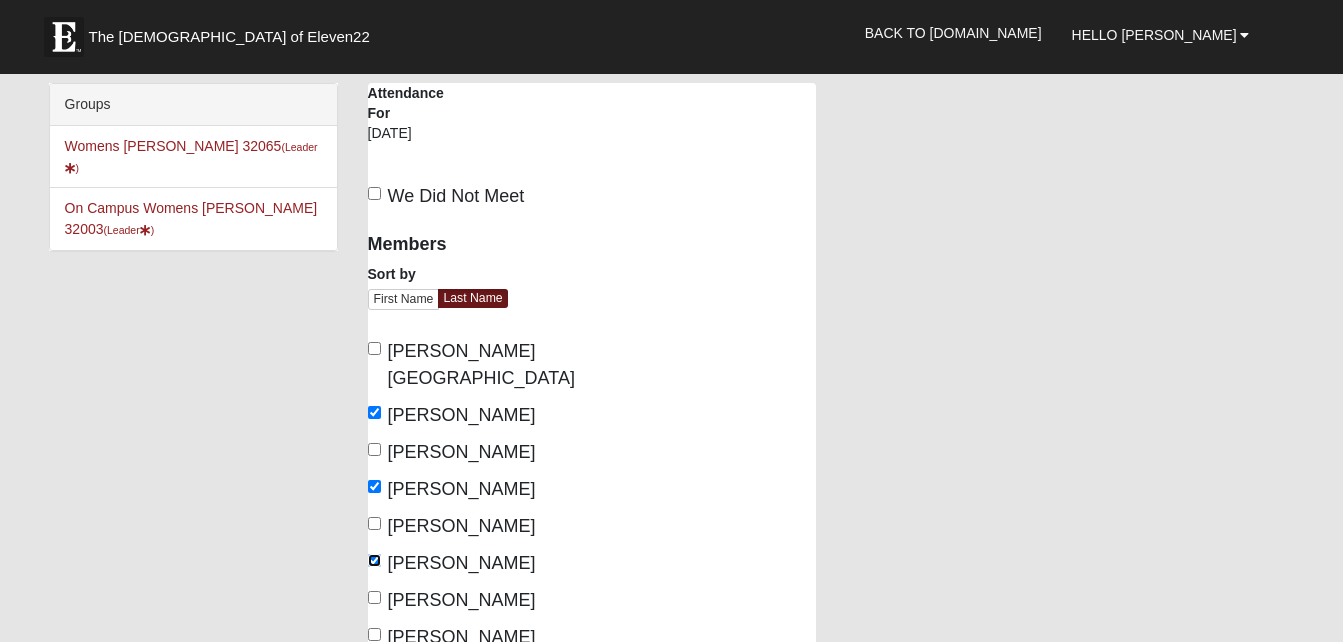 click on "Green, Ione" at bounding box center (374, 560) 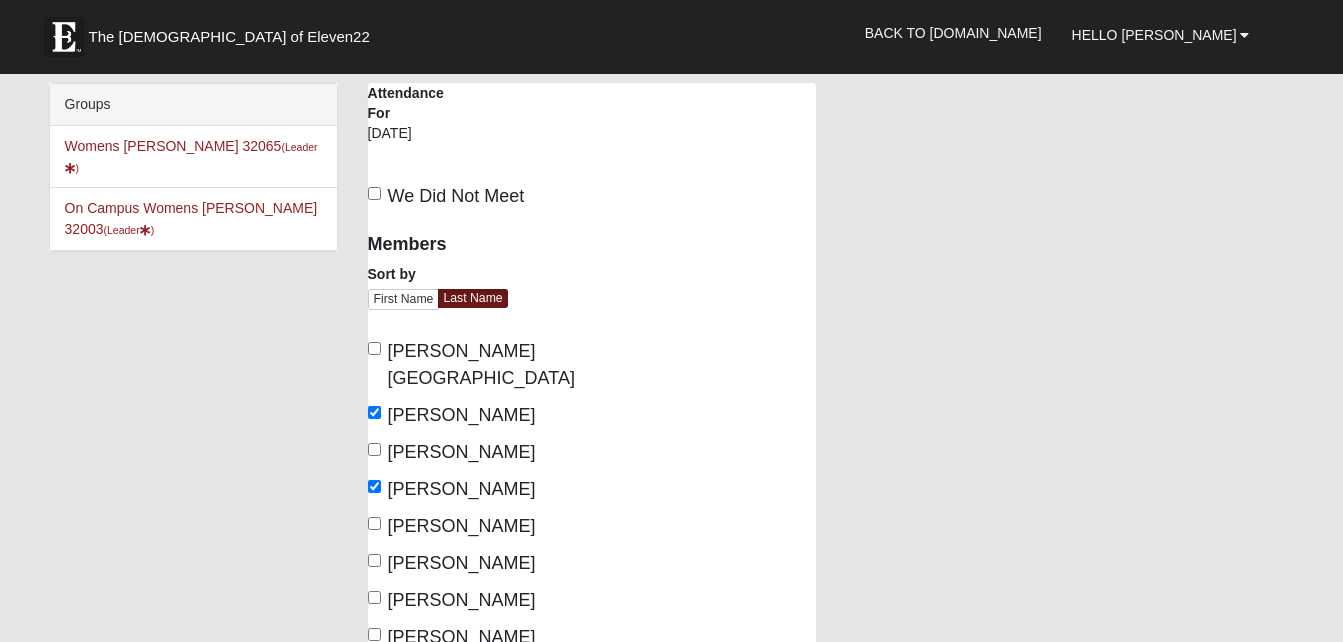 click on "Hopper-DeLuca, Delores" at bounding box center [452, 600] 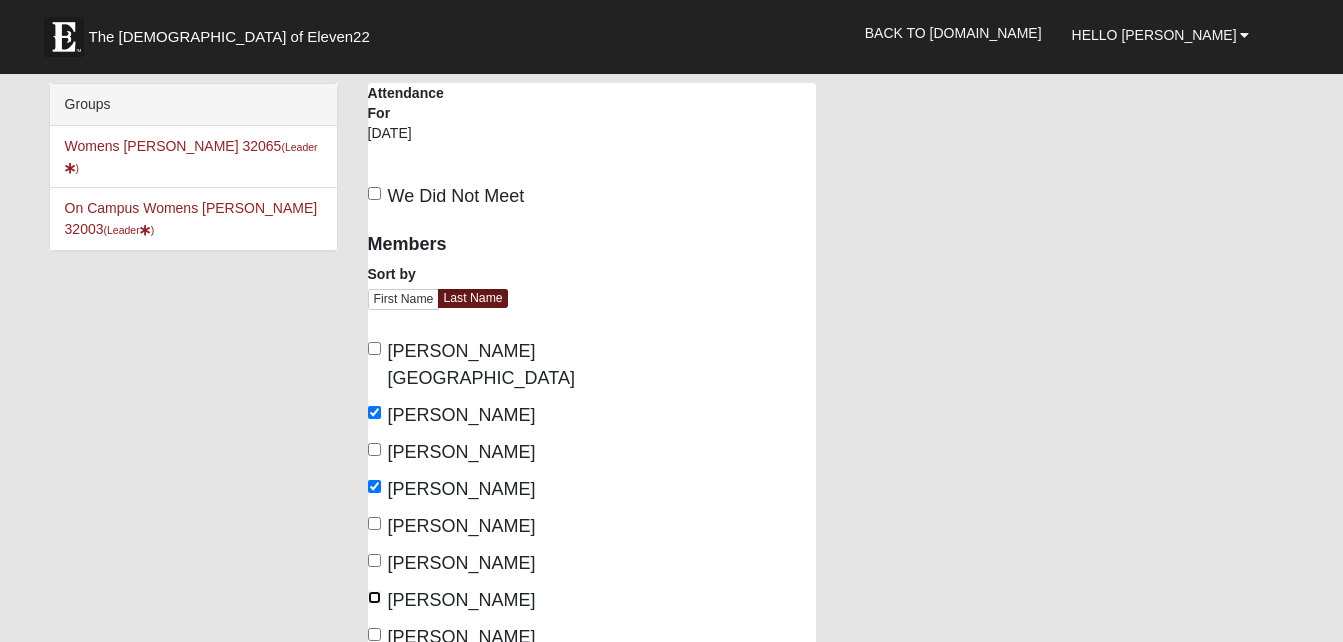 click on "Hopper-DeLuca, Delores" at bounding box center (374, 597) 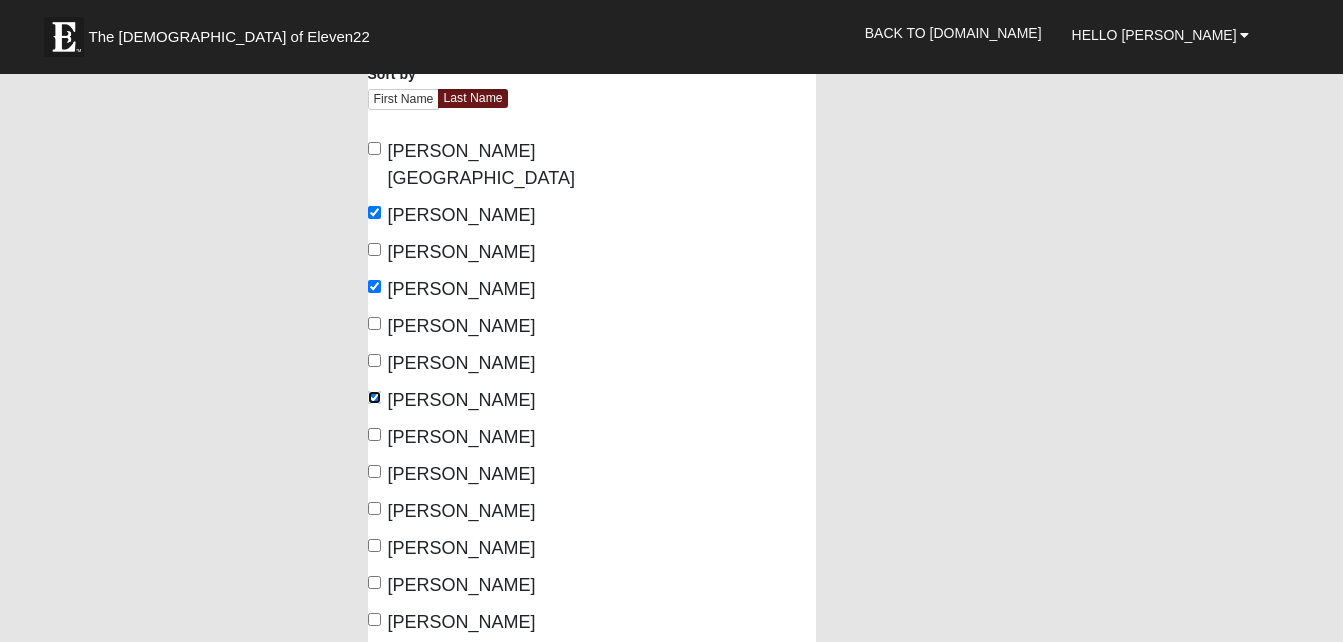 scroll, scrollTop: 320, scrollLeft: 0, axis: vertical 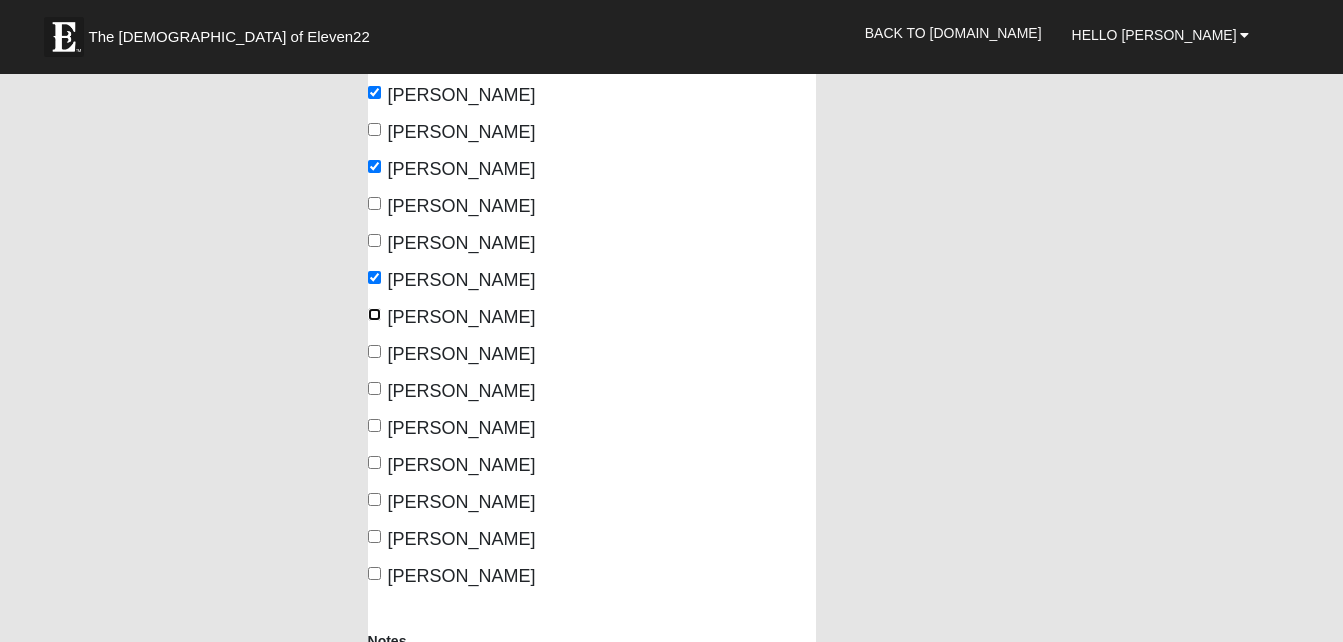 click on "King, Deb" at bounding box center [374, 314] 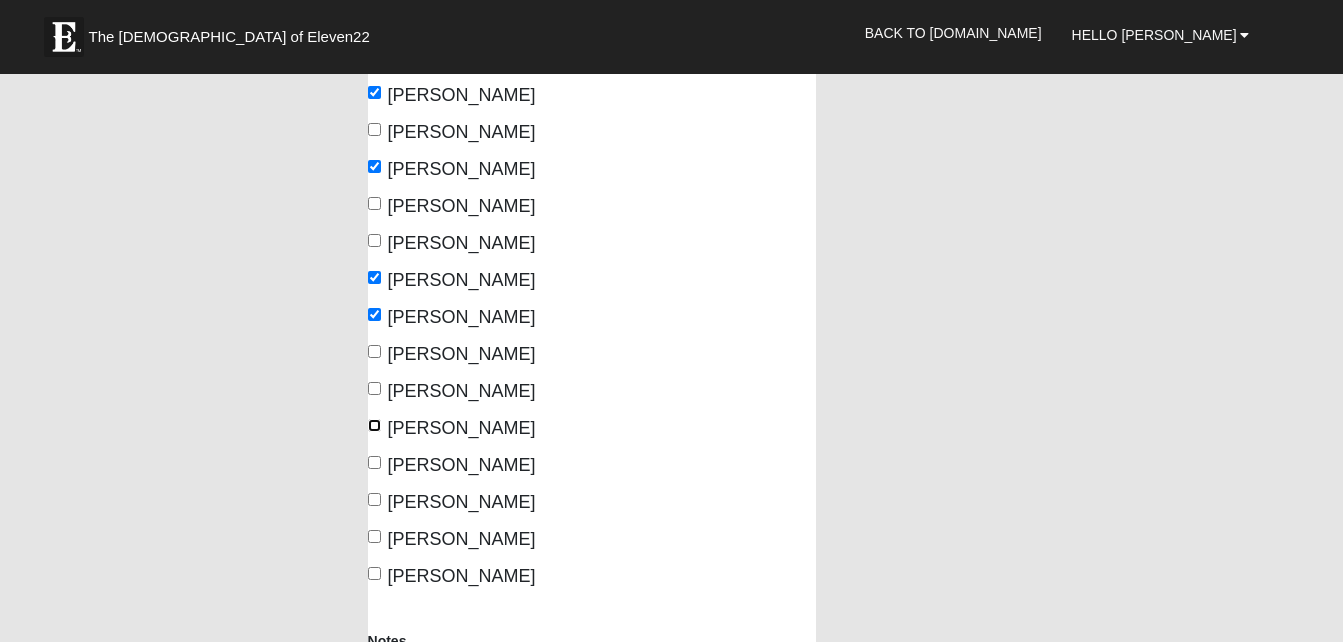 click on "Reyes, Naomi" at bounding box center (374, 425) 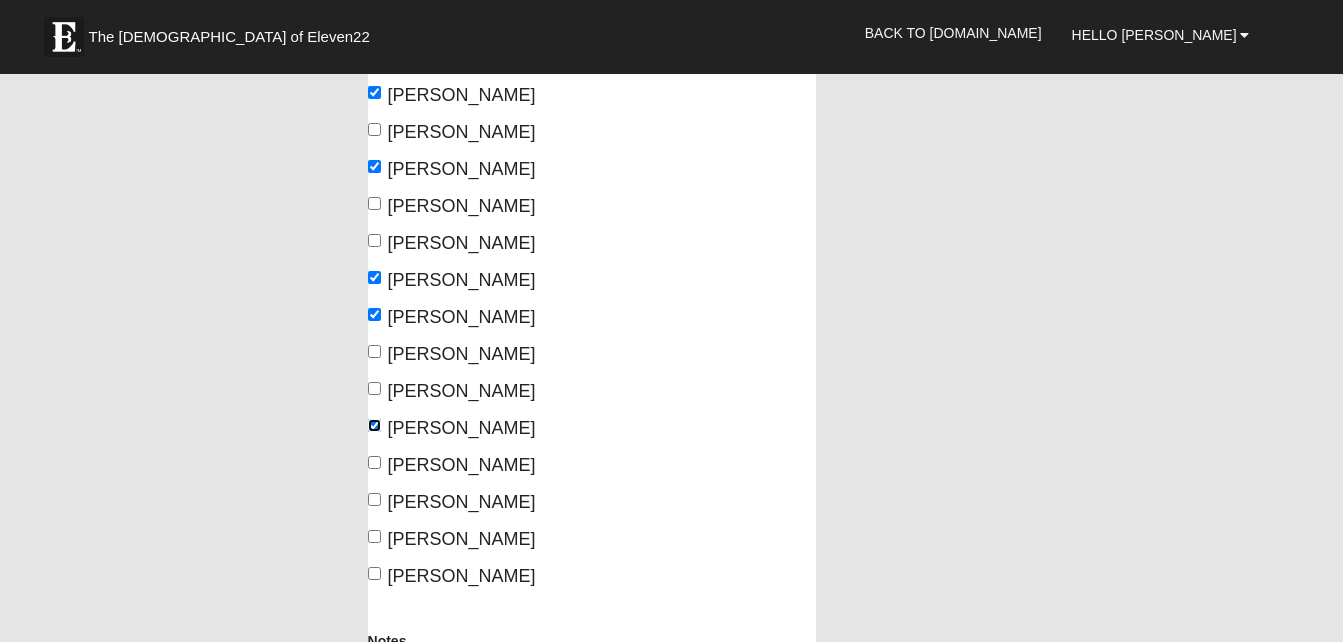 click on "Reyes, Naomi" at bounding box center (374, 425) 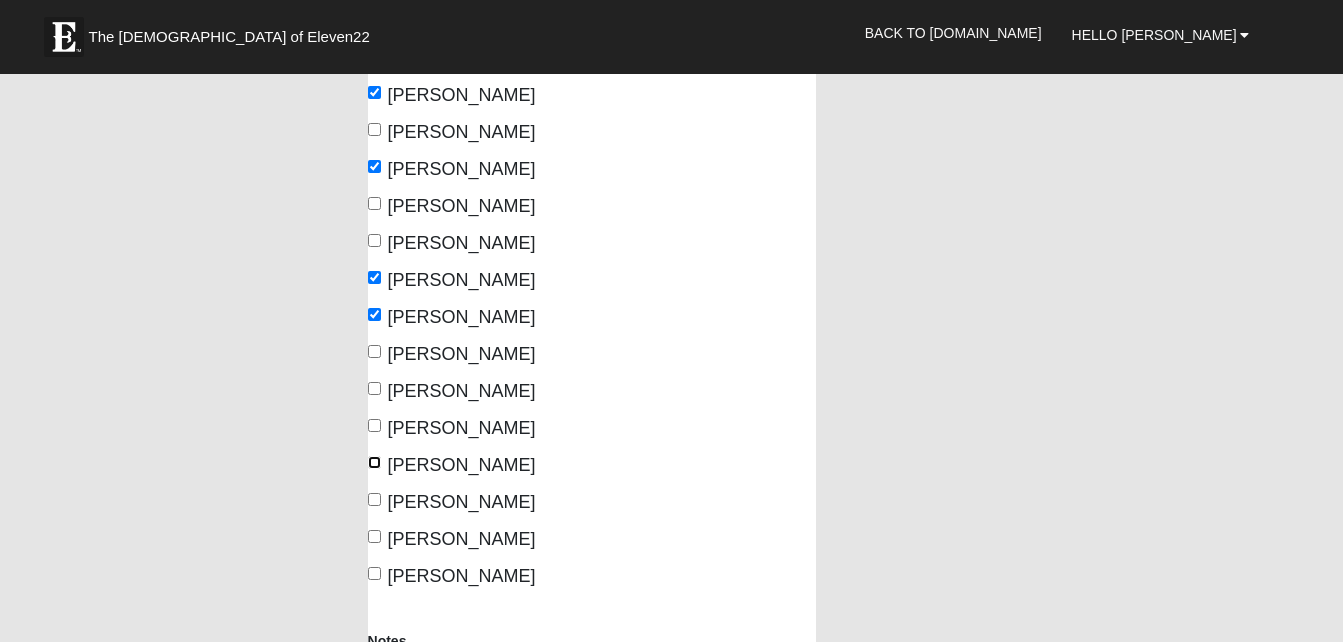 click on "Rountree, Rehia" at bounding box center [374, 462] 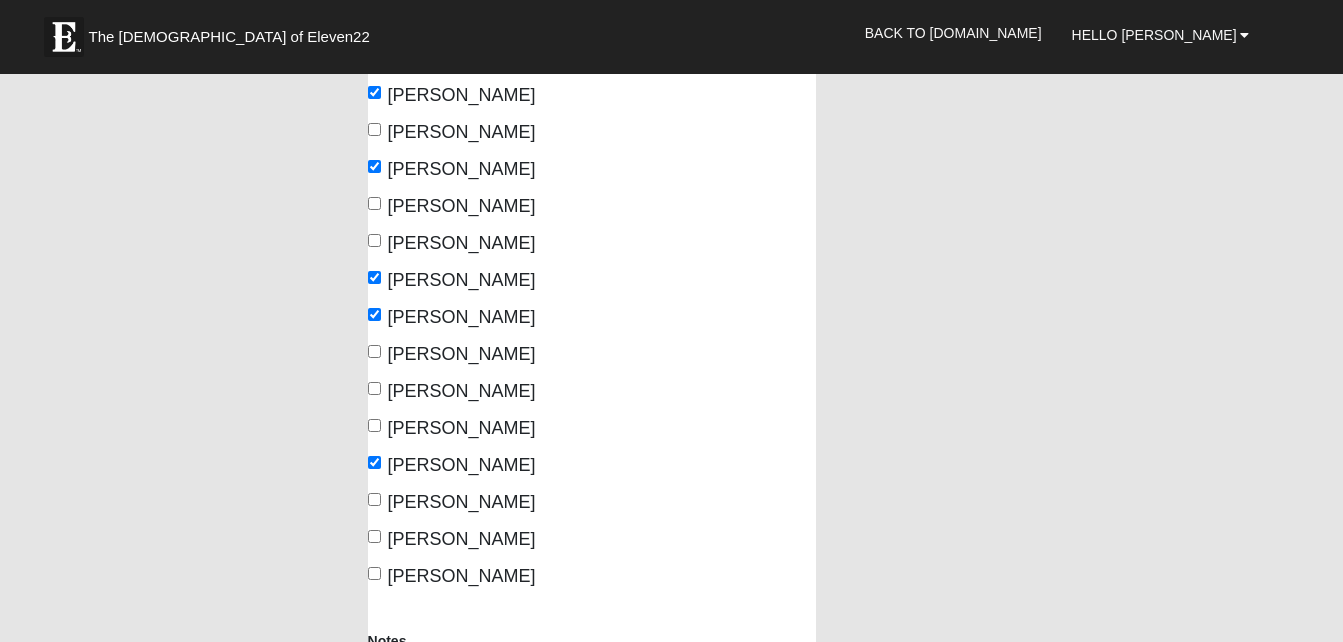 click on "Members
Sort by
First Name Last Name
Arrowsmith, Brittany
Brown, Christy
Calpo, Melissa
Davis, Danielle
Fiore, Darlene" at bounding box center (472, 245) 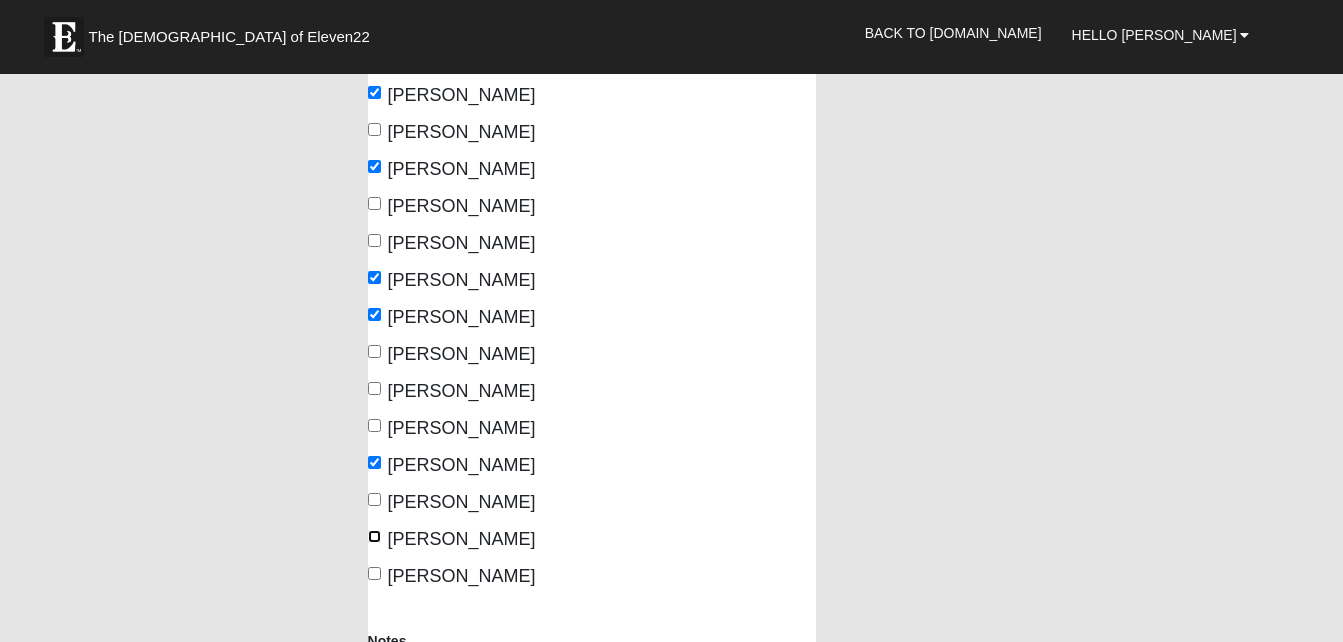 click on "Scholl, Ashli" at bounding box center (374, 536) 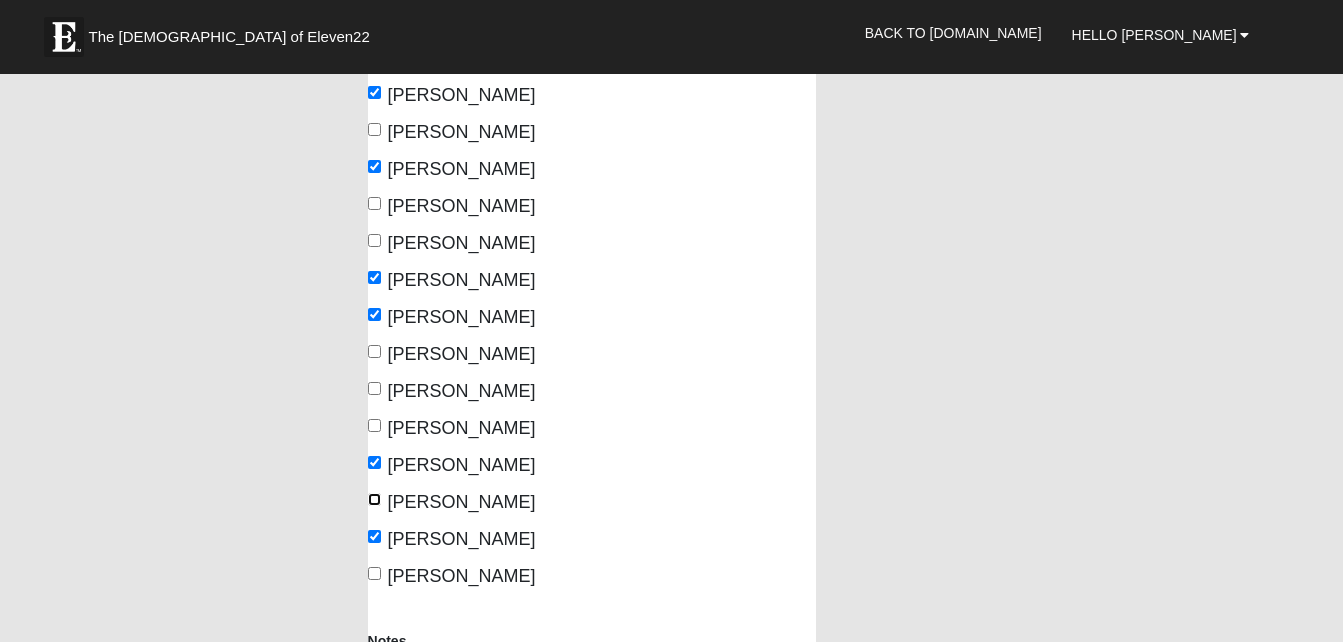 click on "Schmidl, Tami" at bounding box center [374, 499] 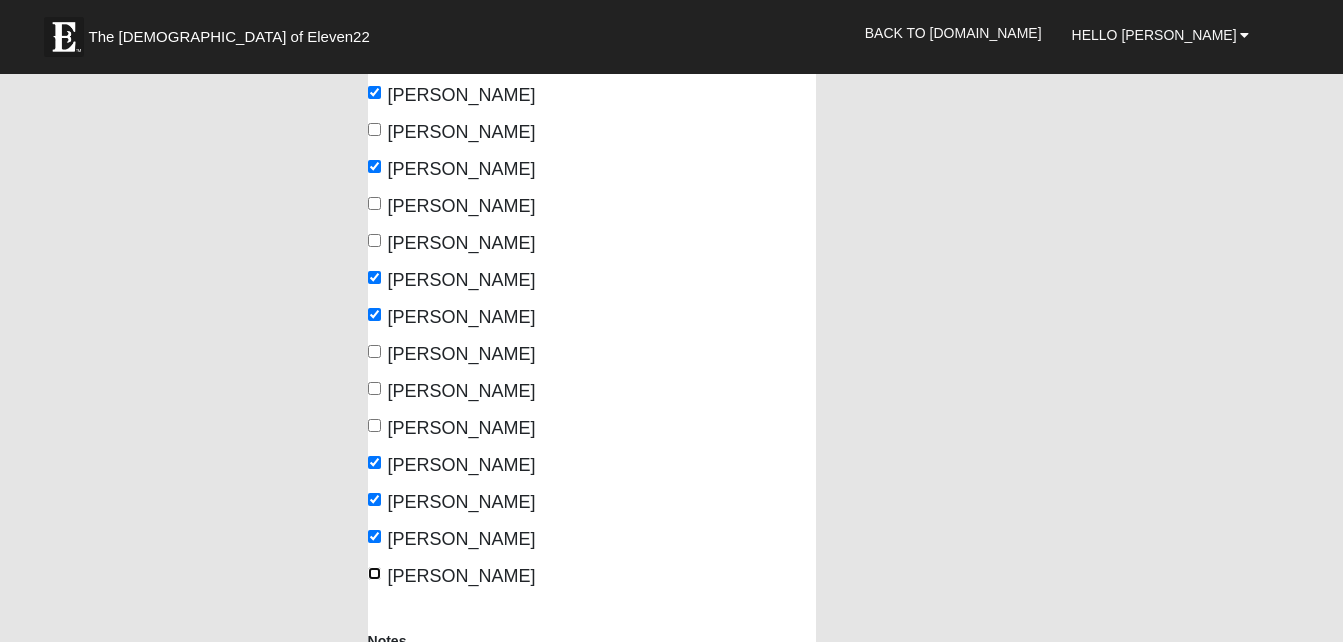 click on "Winters, Mary" at bounding box center (374, 573) 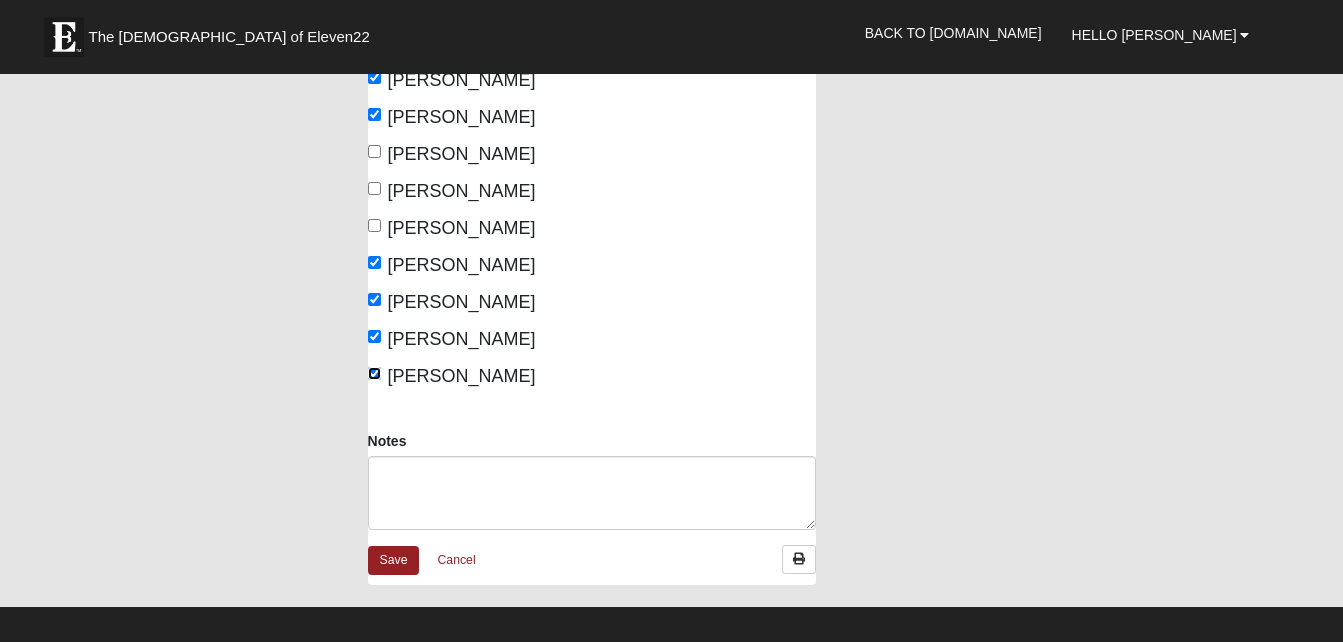 scroll, scrollTop: 681, scrollLeft: 0, axis: vertical 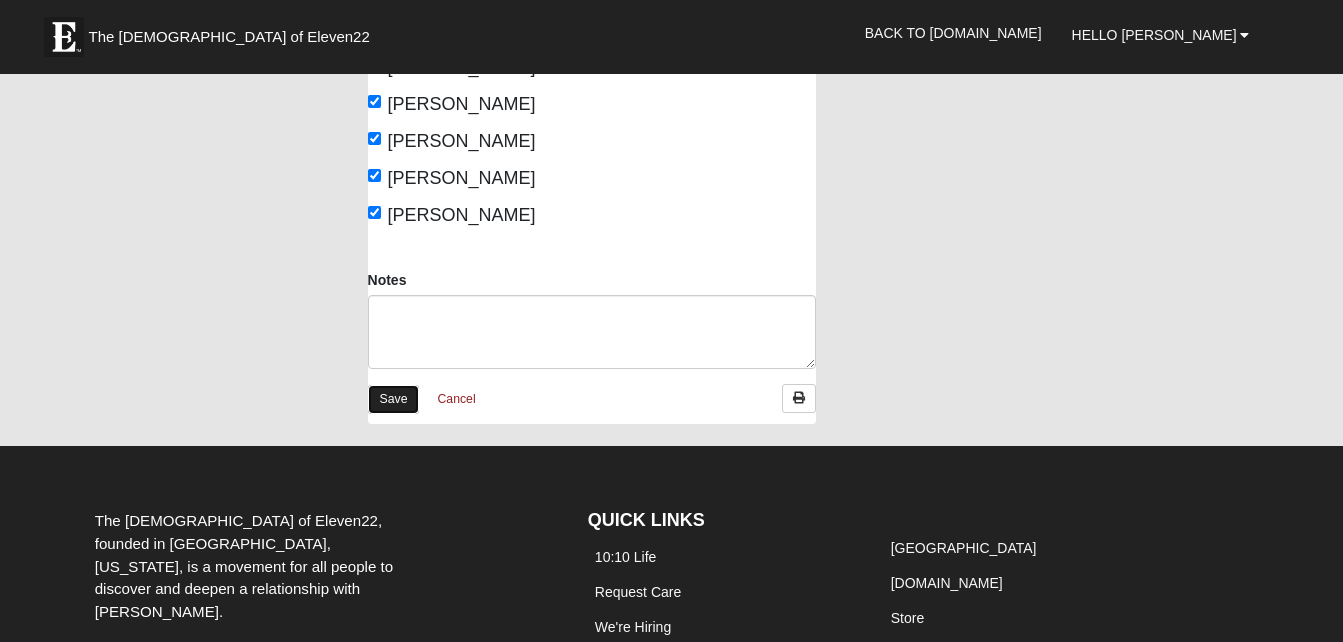 click on "Save" at bounding box center (394, 399) 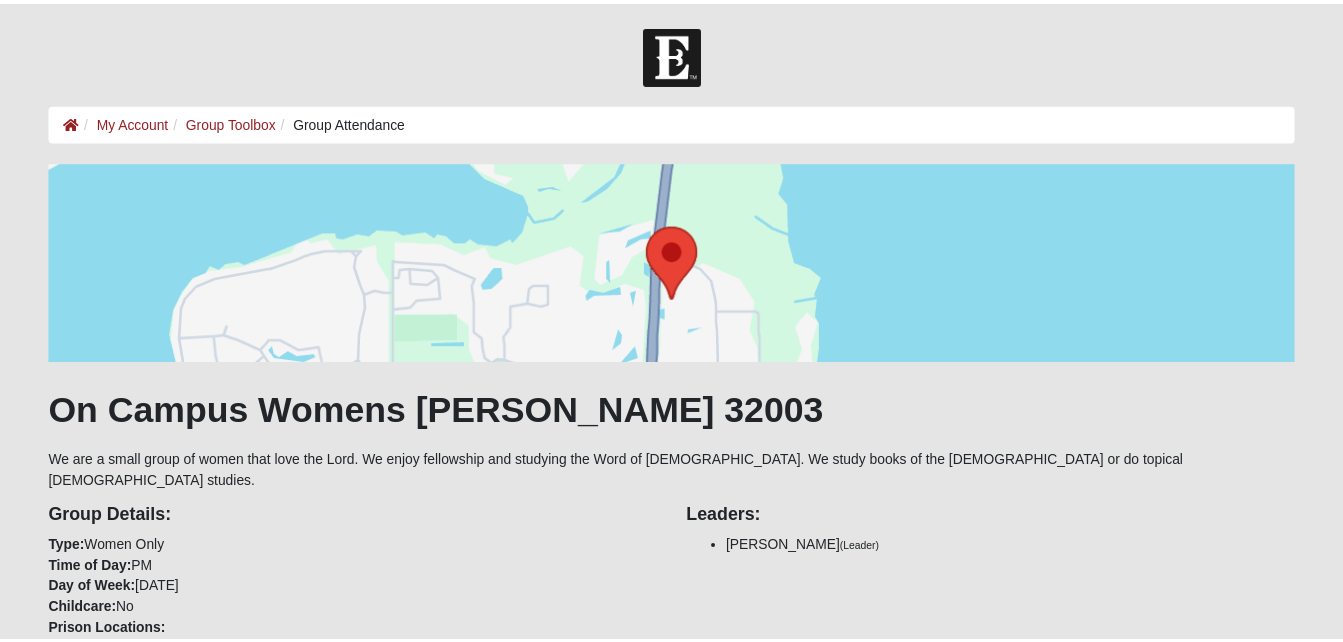 scroll, scrollTop: 0, scrollLeft: 0, axis: both 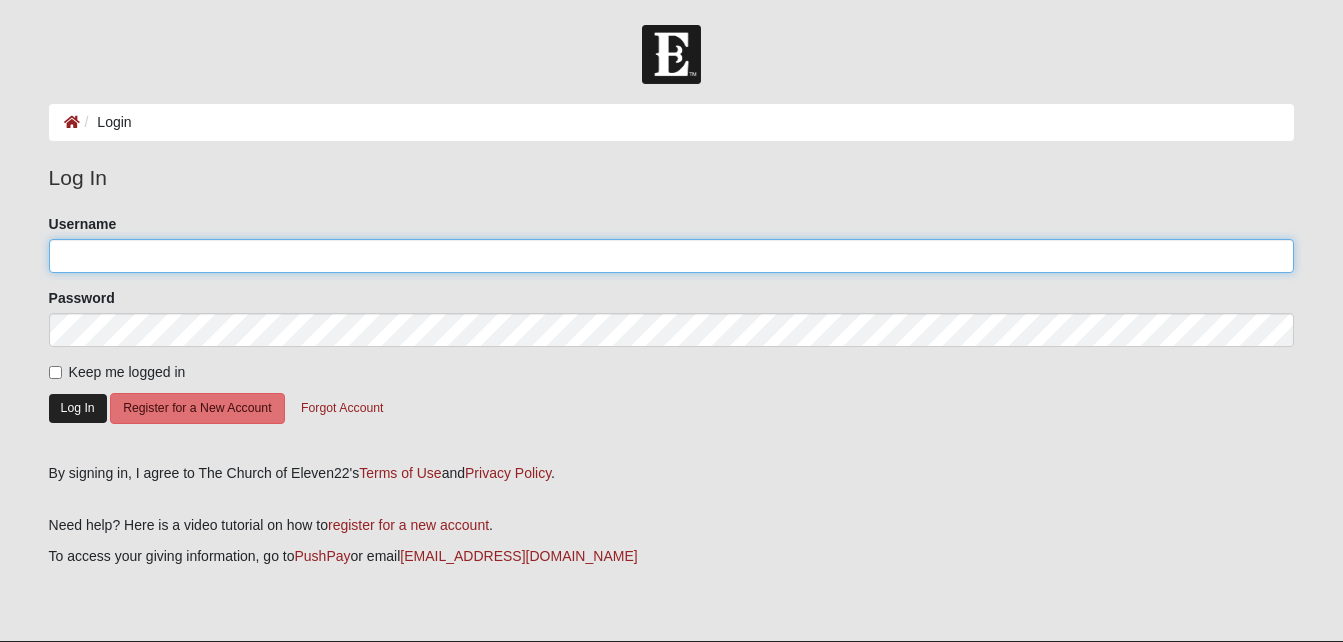 type on "MWinters" 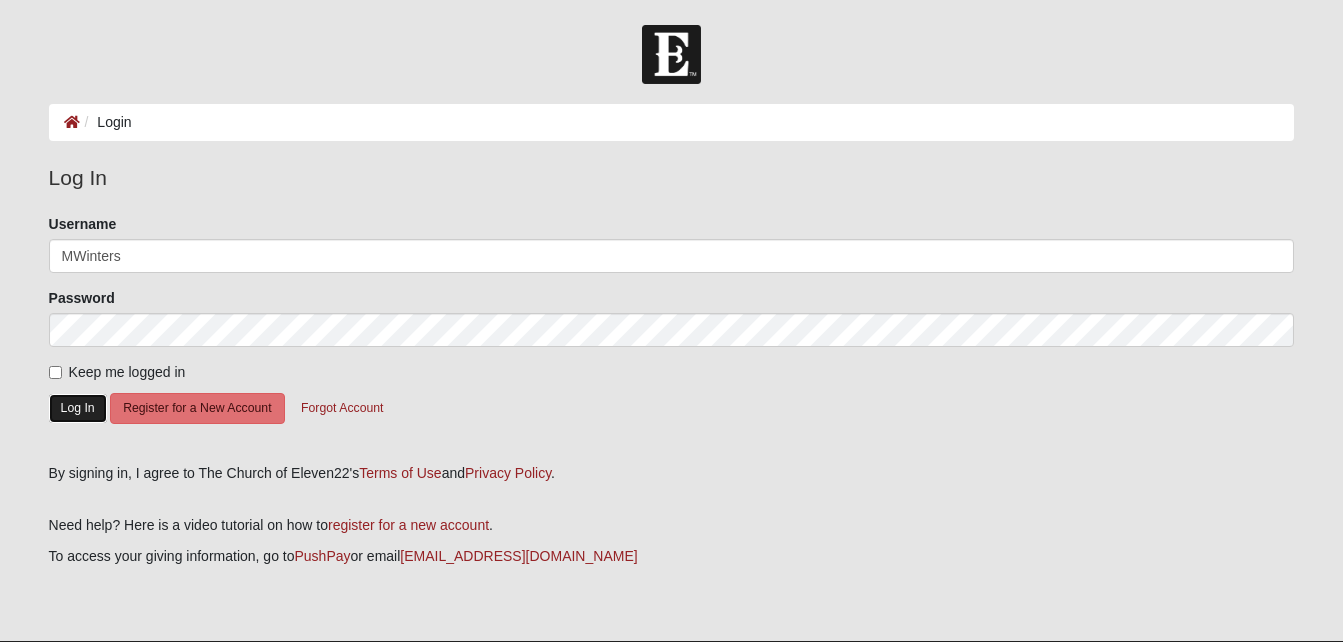 click on "Log In" 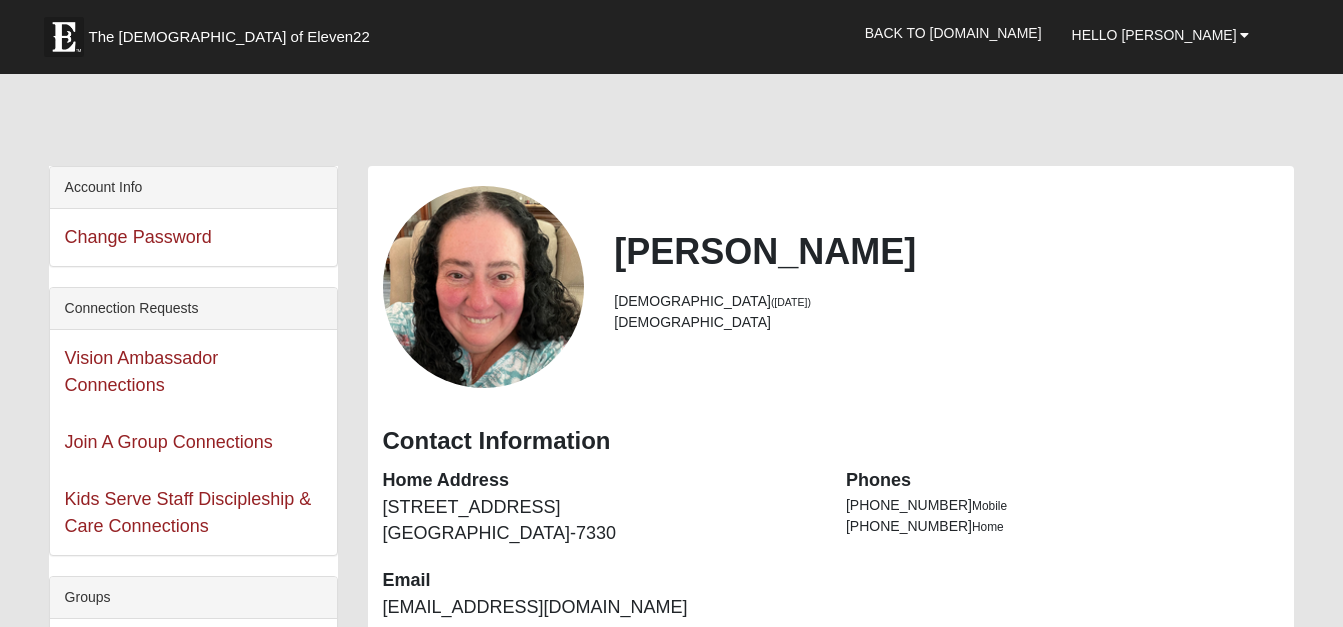 scroll, scrollTop: 0, scrollLeft: 0, axis: both 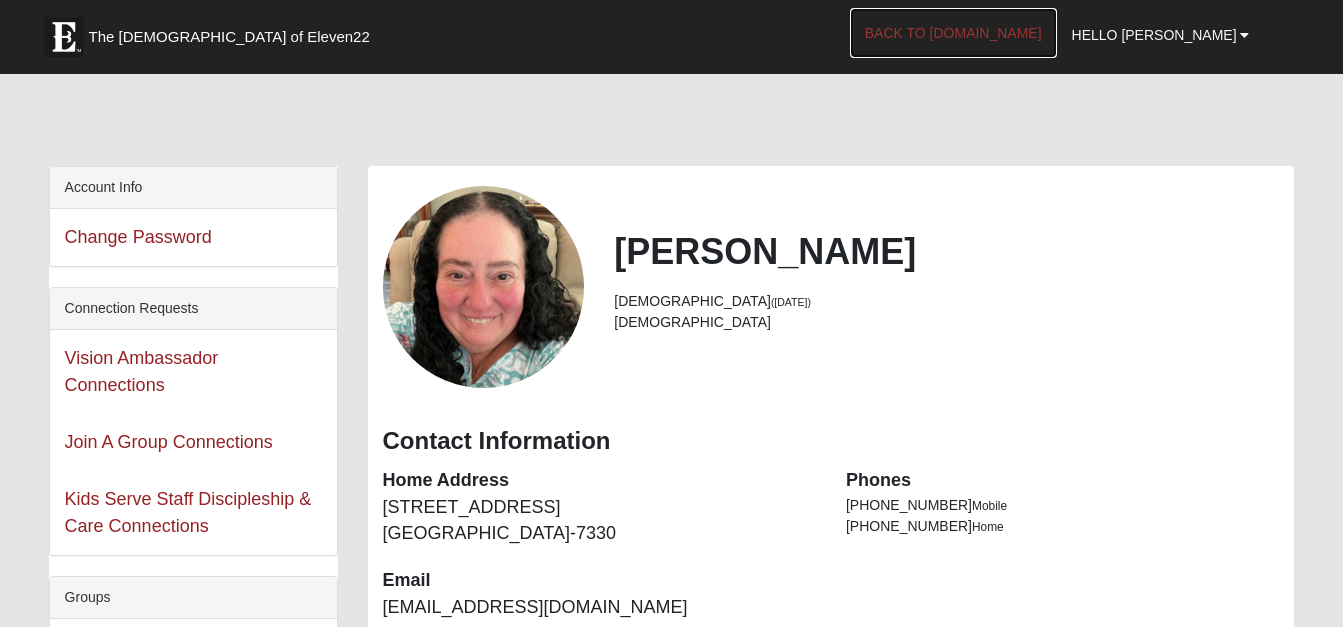 click on "Back to [DOMAIN_NAME]" at bounding box center [953, 33] 